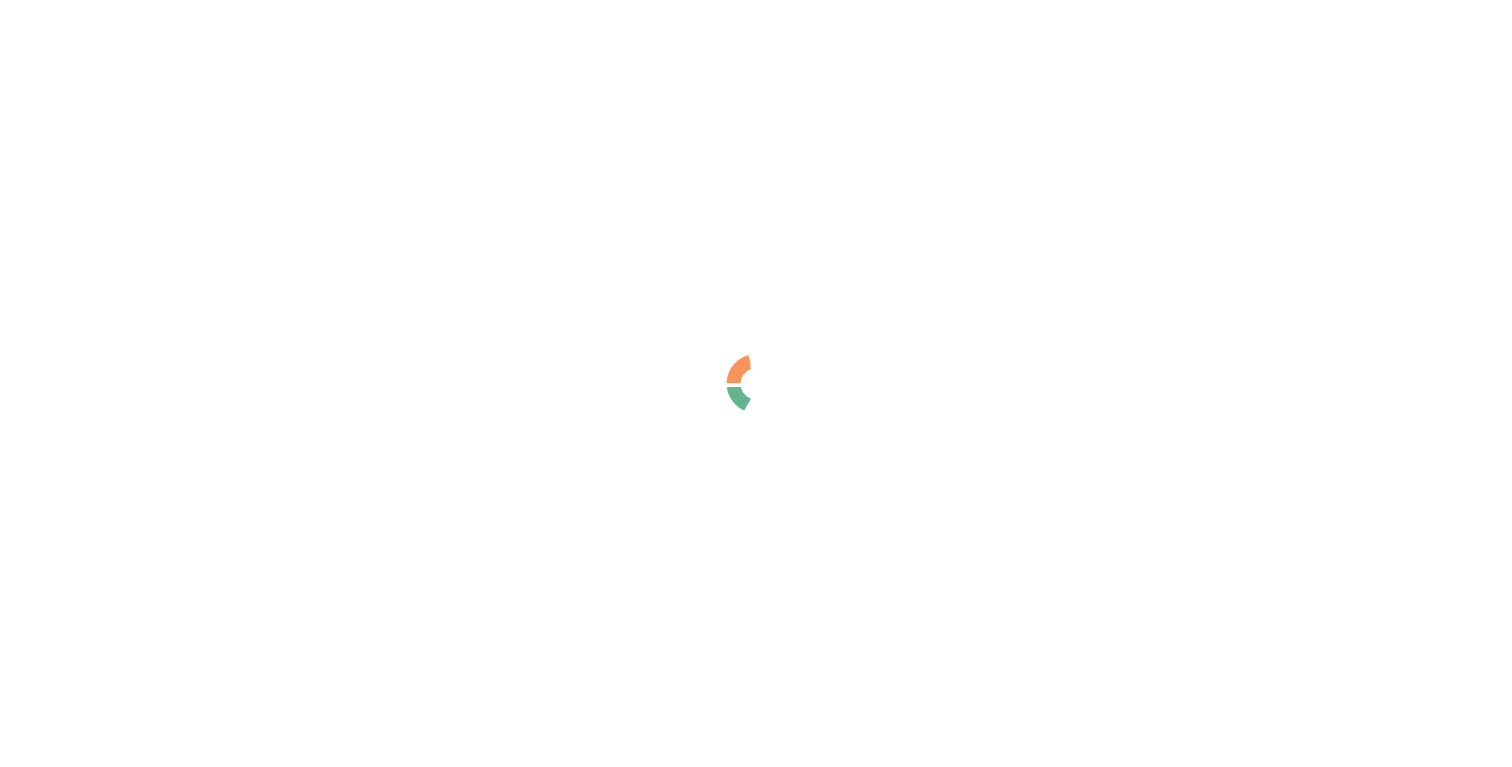 scroll, scrollTop: 0, scrollLeft: 0, axis: both 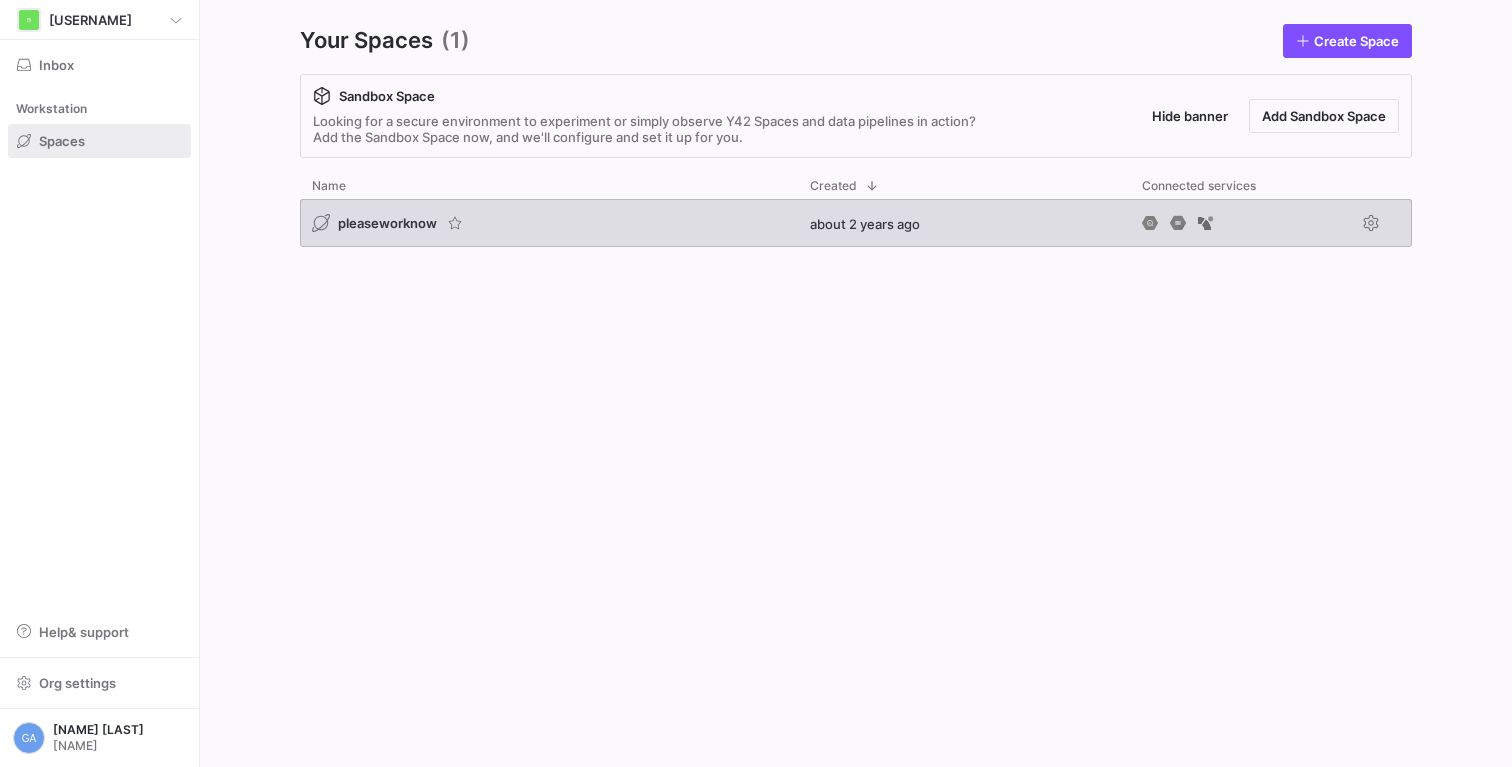 click on "pleaseworknow" 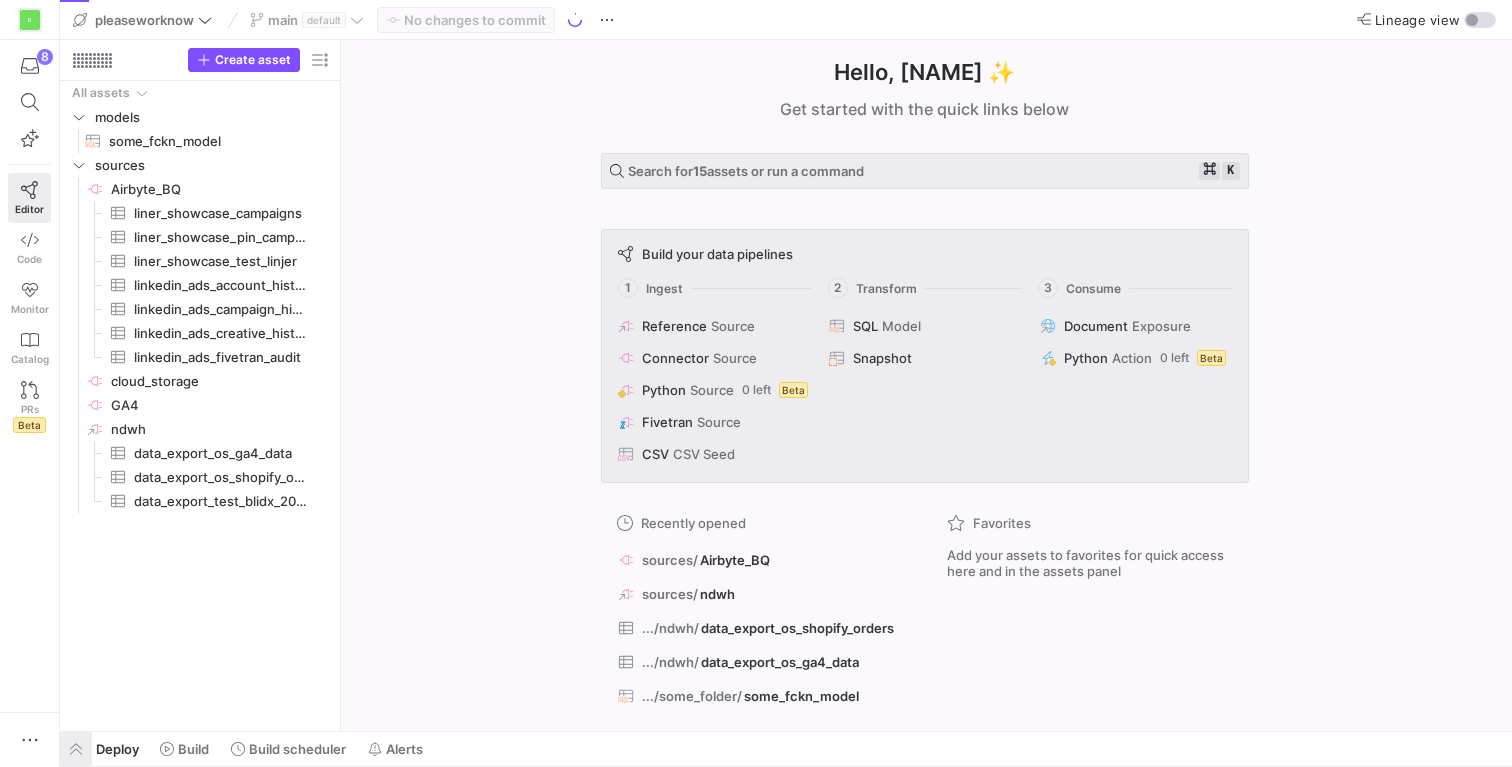 click 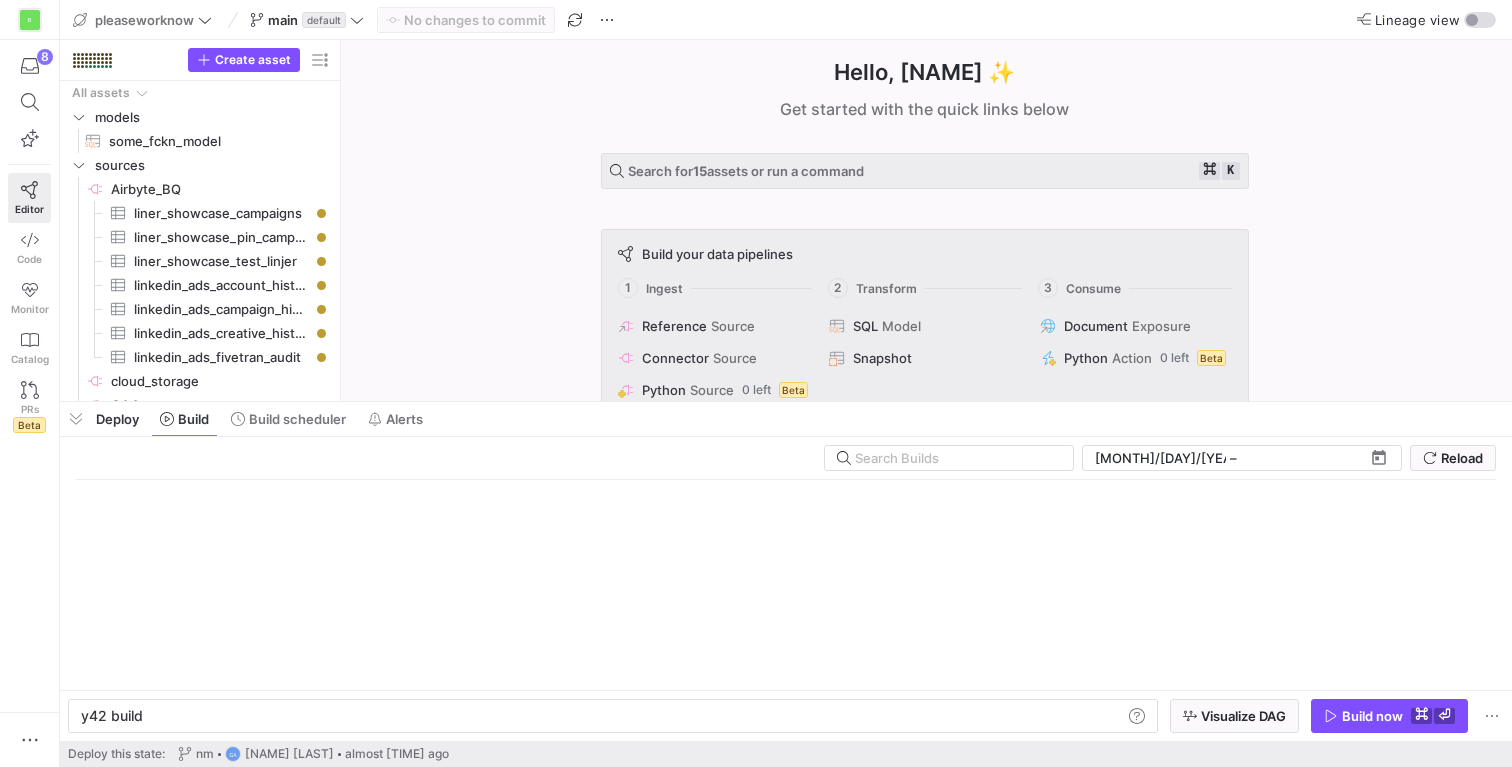 scroll, scrollTop: 0, scrollLeft: 60, axis: horizontal 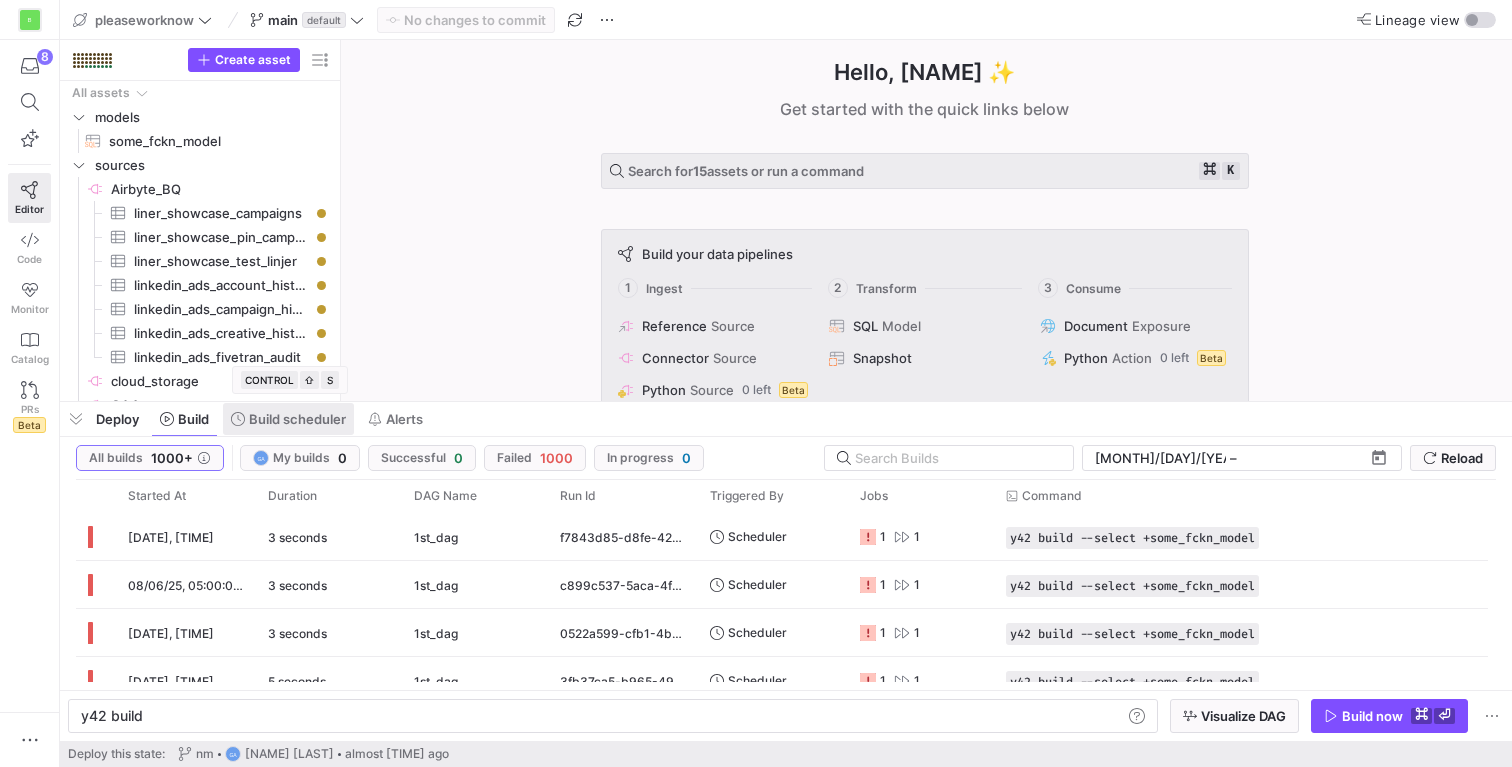 click on "Build scheduler" 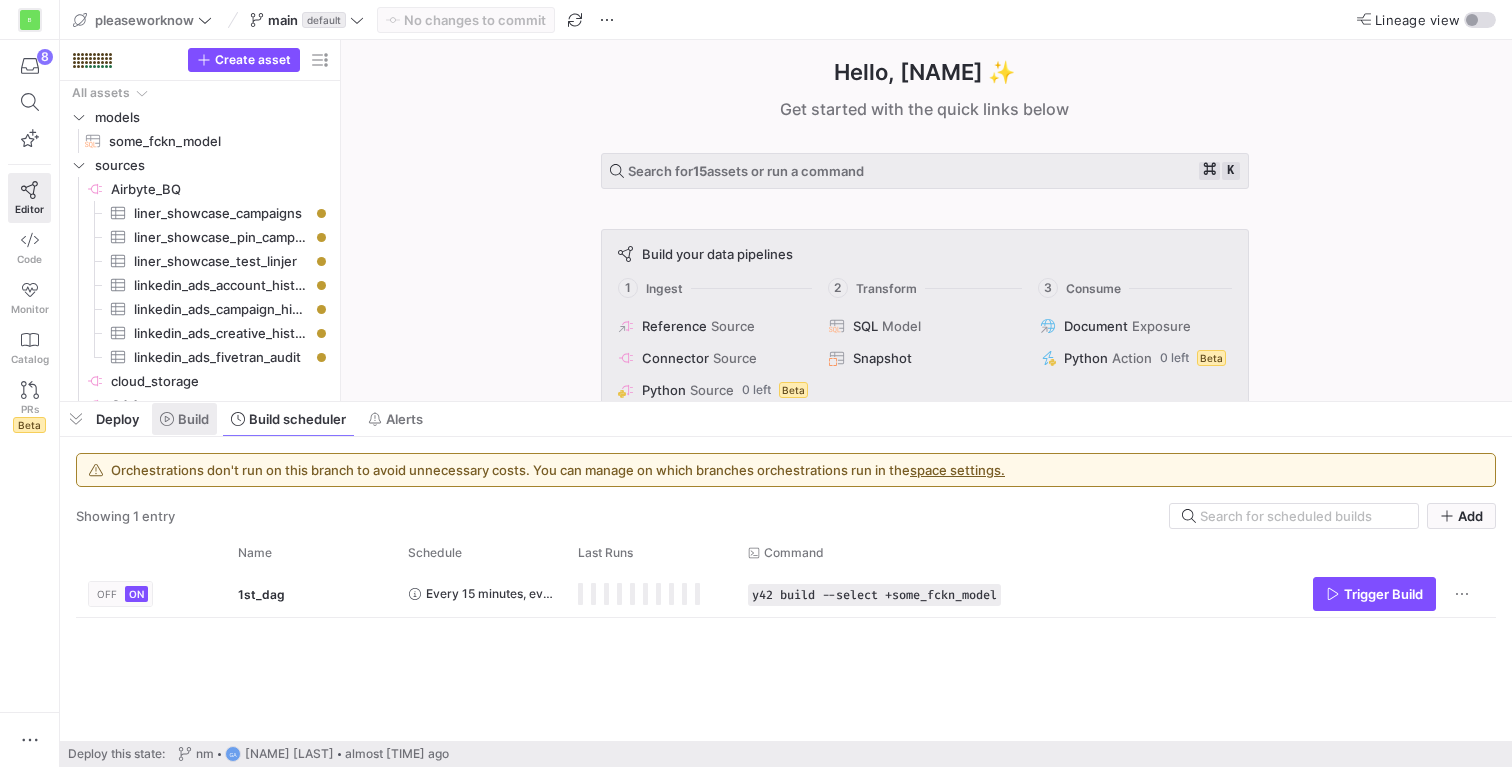 click on "Build" 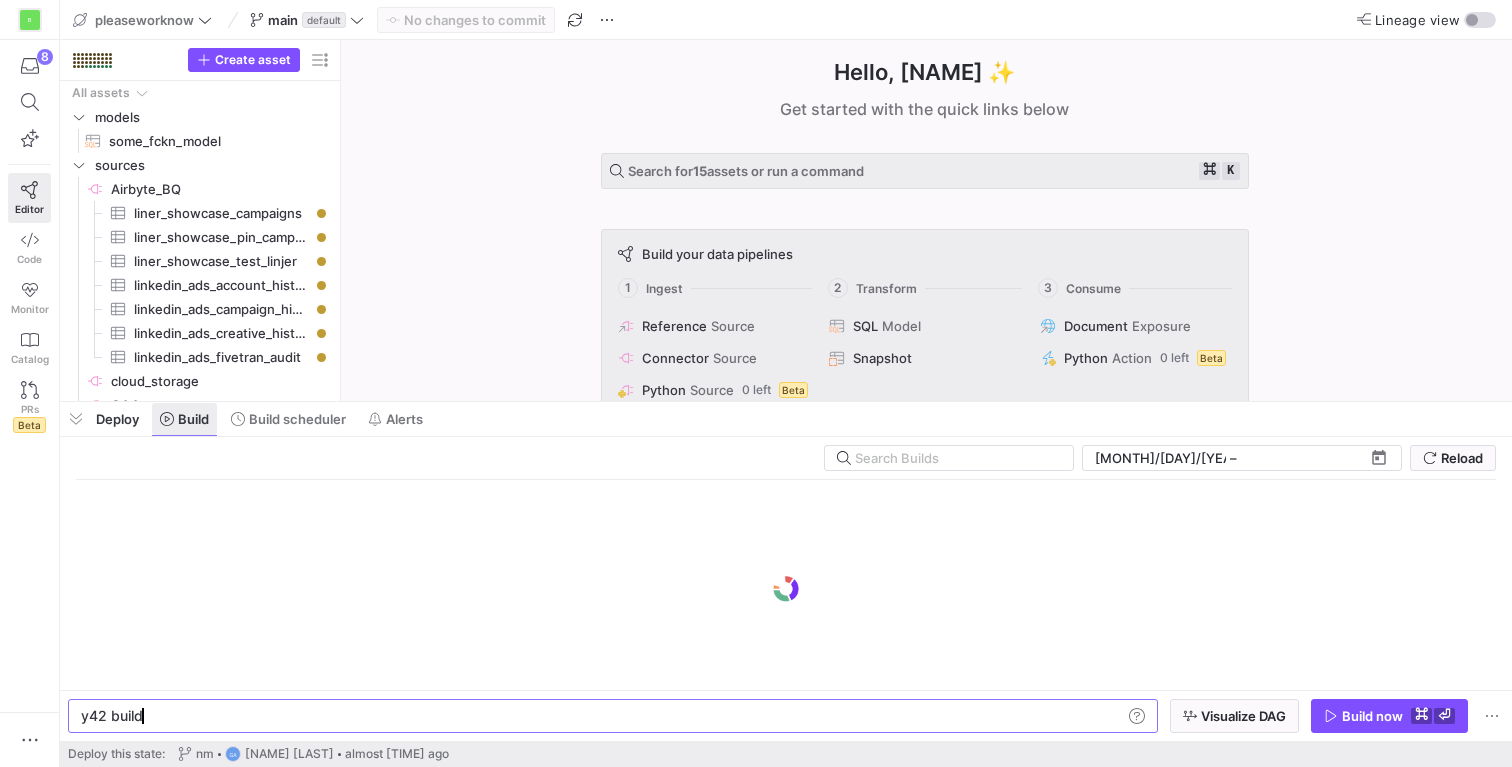 scroll, scrollTop: 0, scrollLeft: 60, axis: horizontal 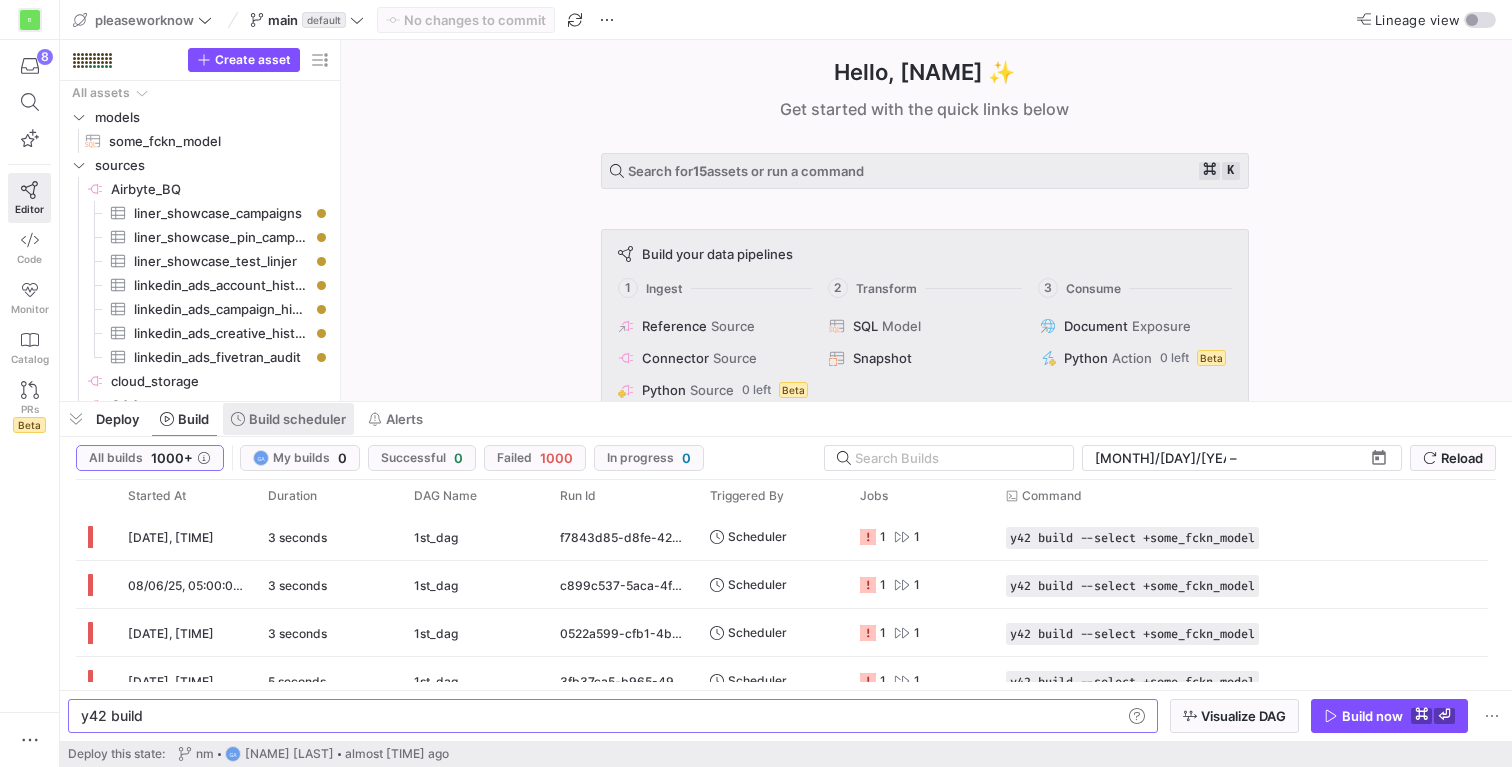 click 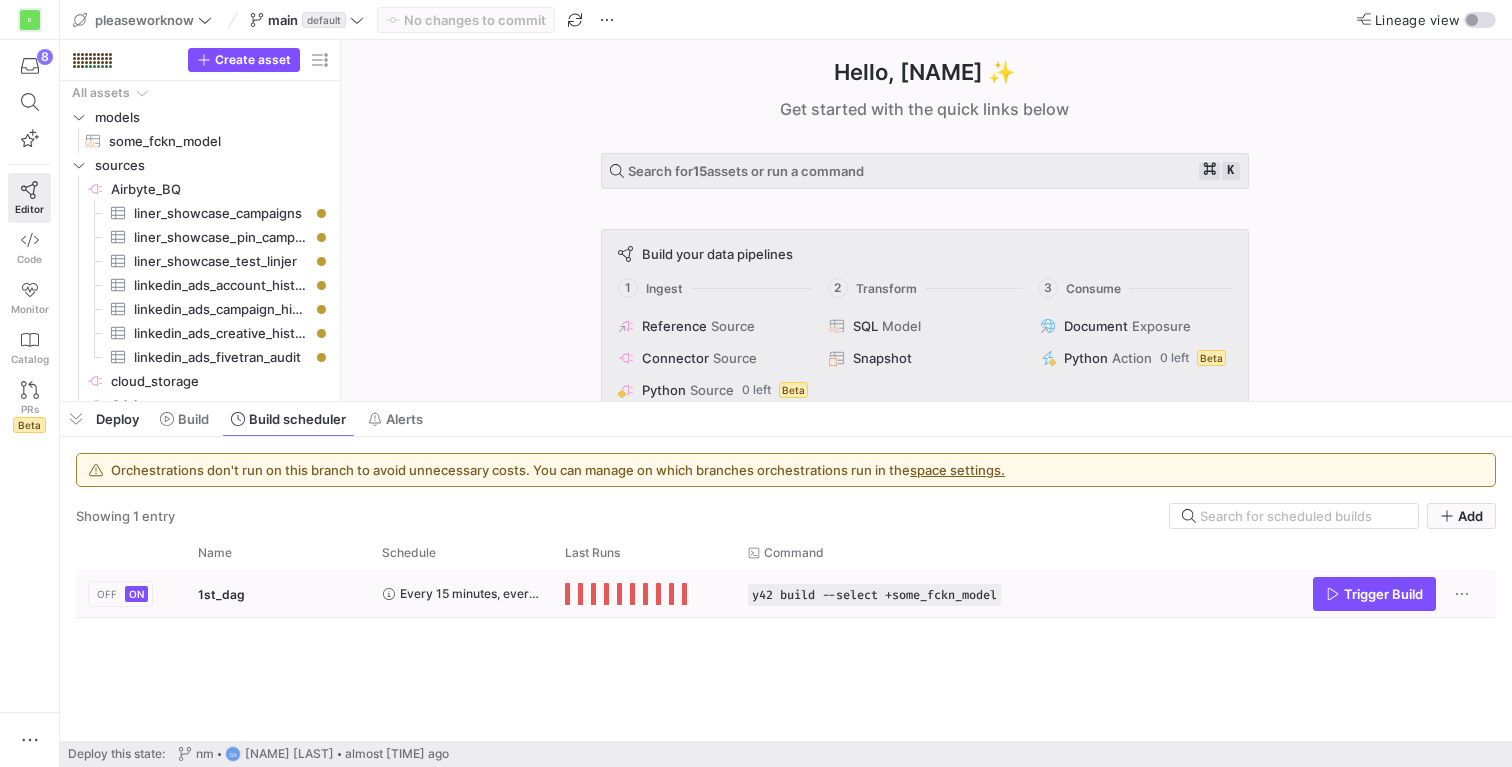 click on "ON" at bounding box center (136, 594) 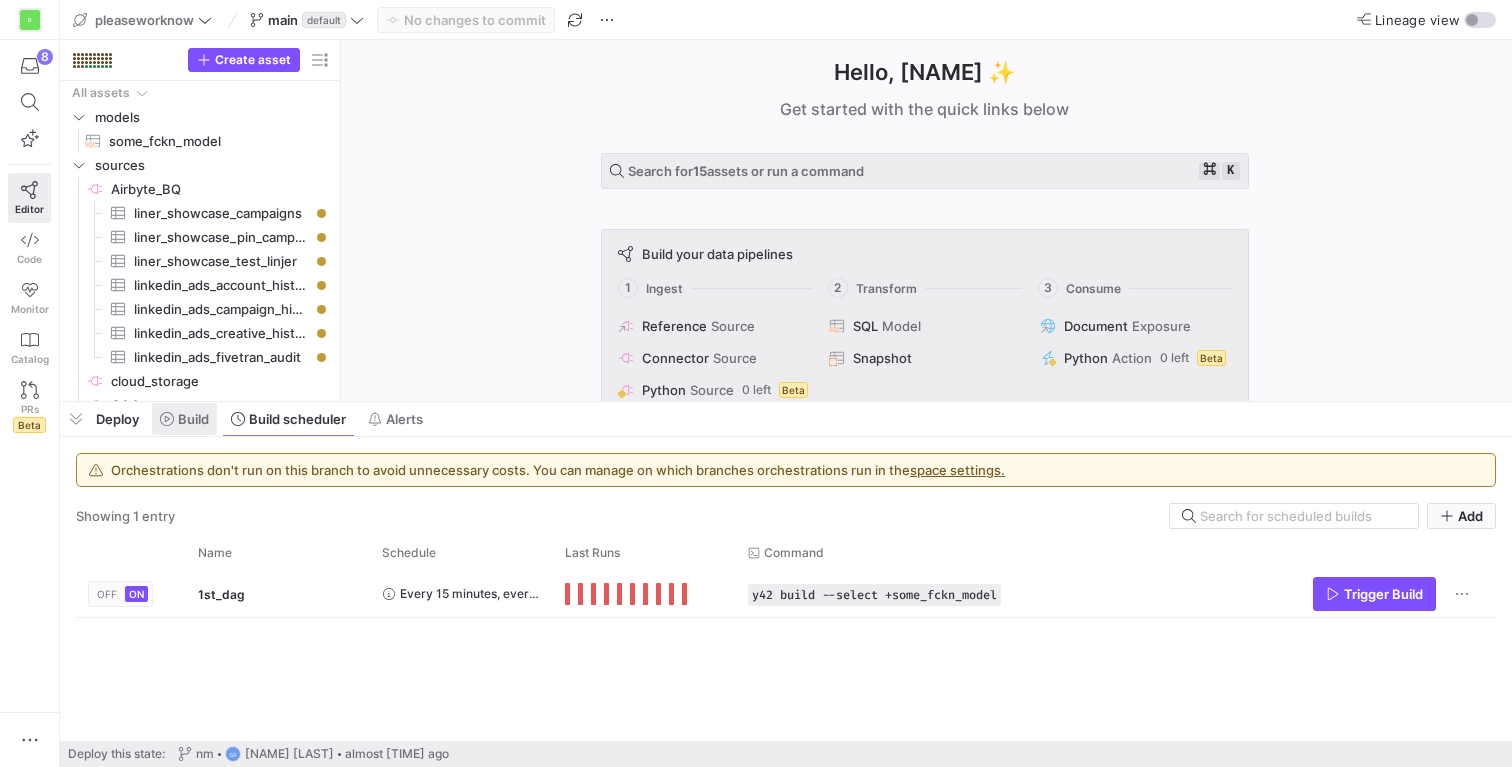 click on "Build" 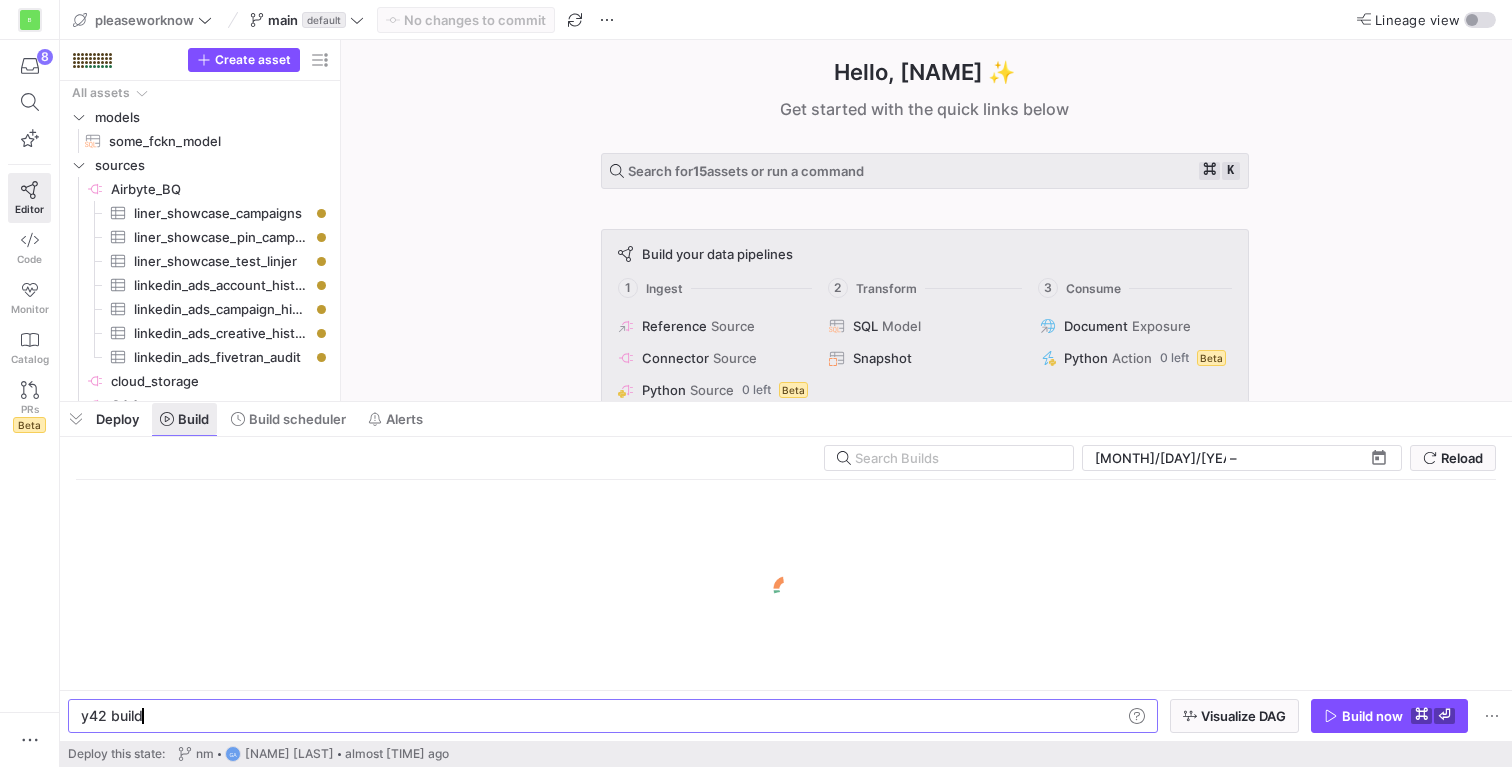 scroll, scrollTop: 0, scrollLeft: 60, axis: horizontal 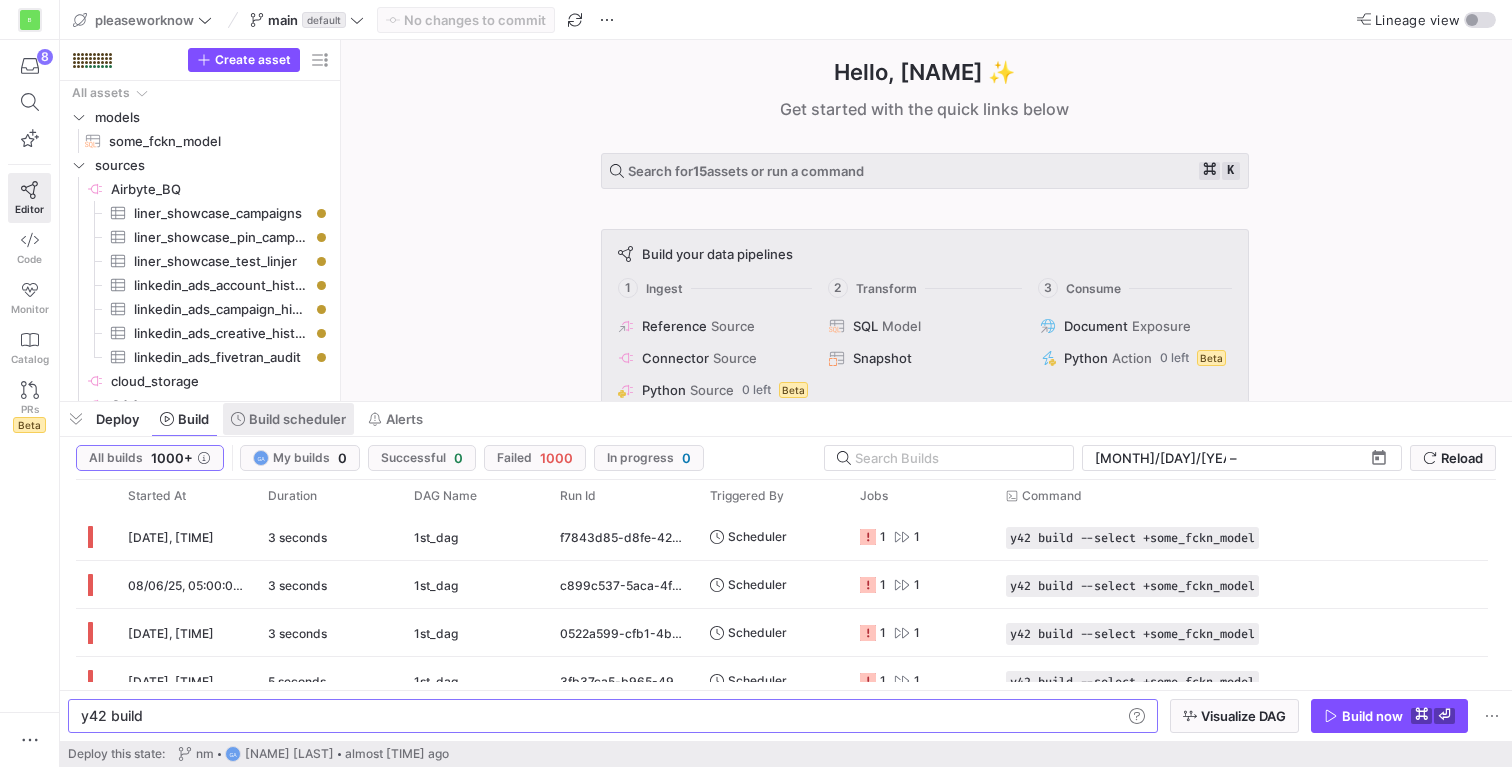 click 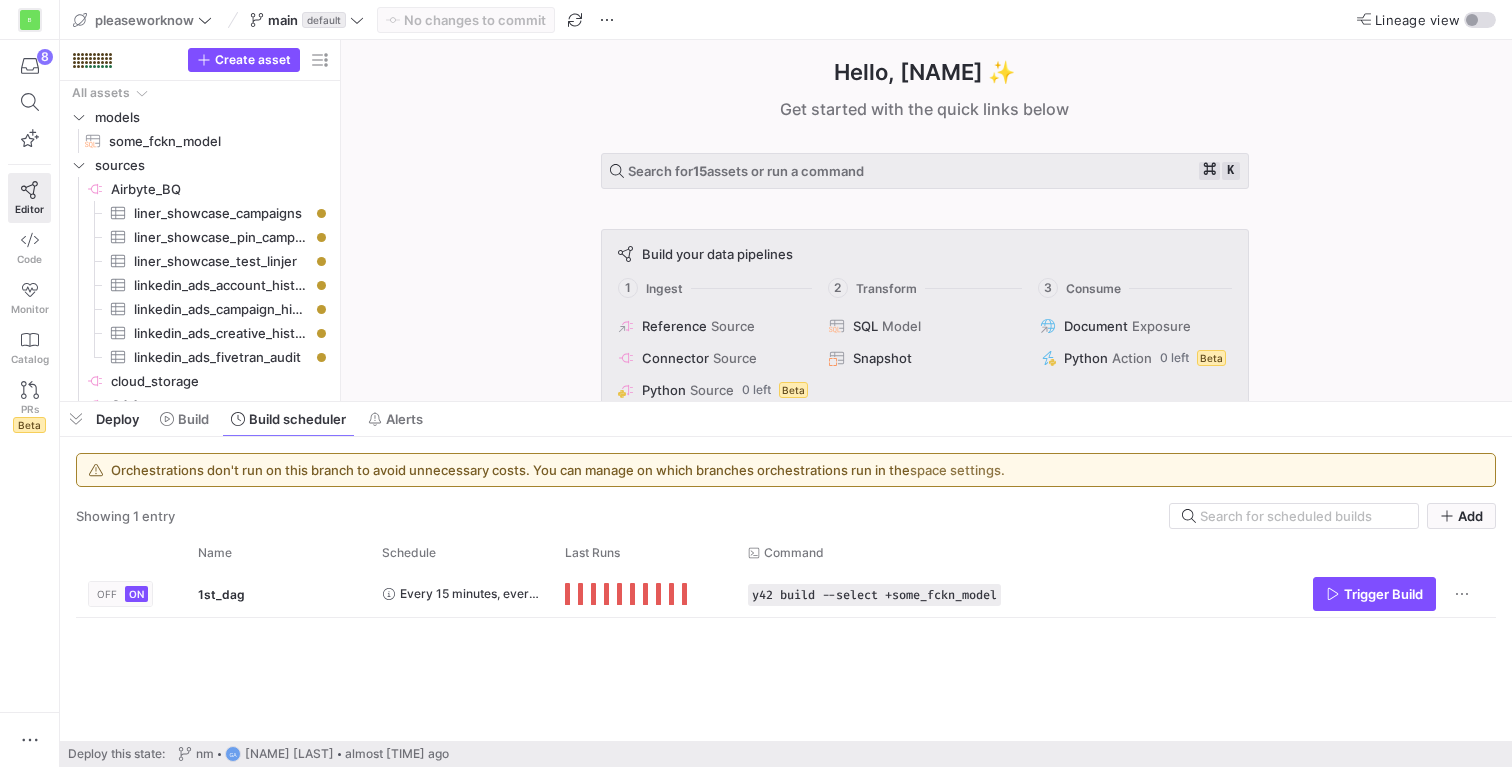 click on "space settings." 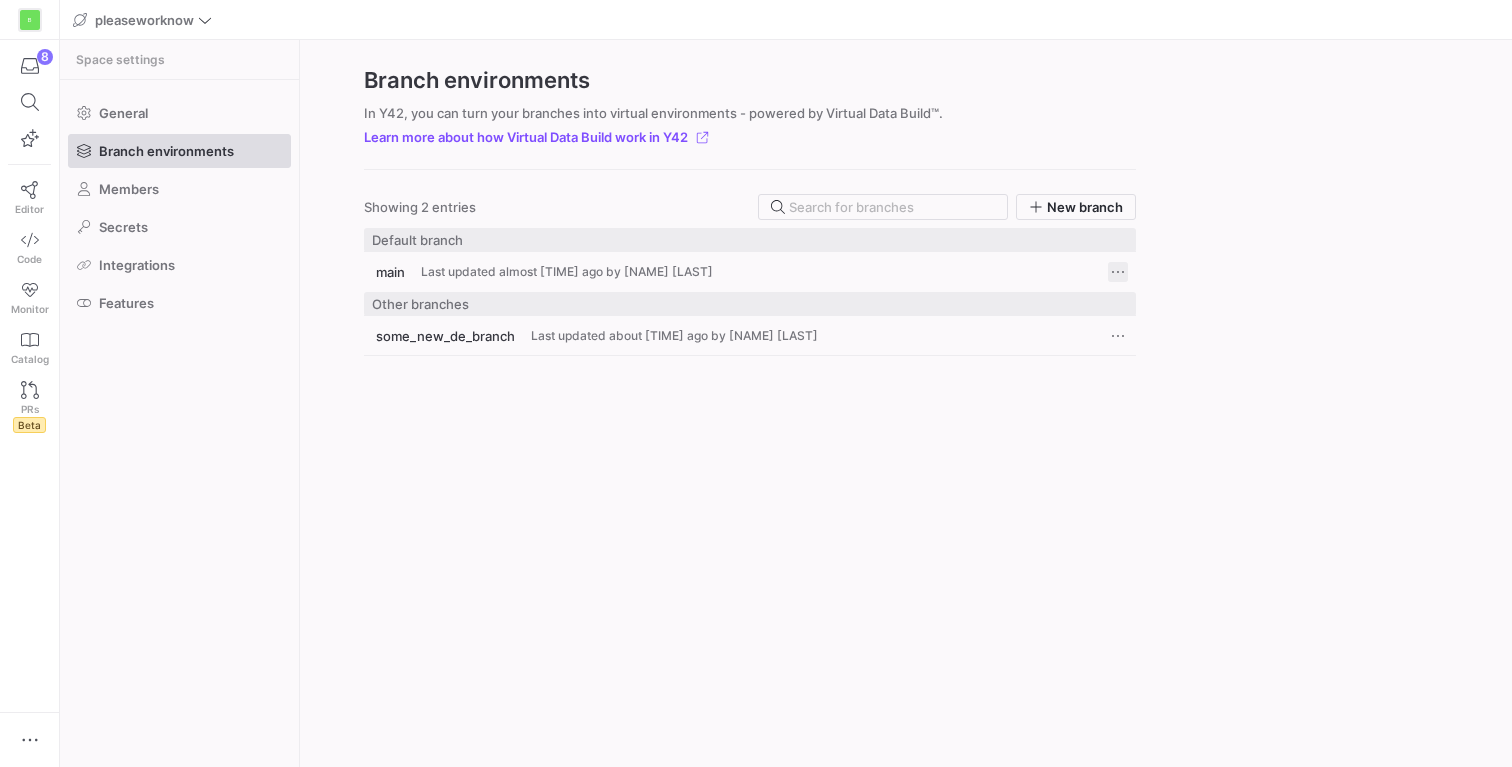 click 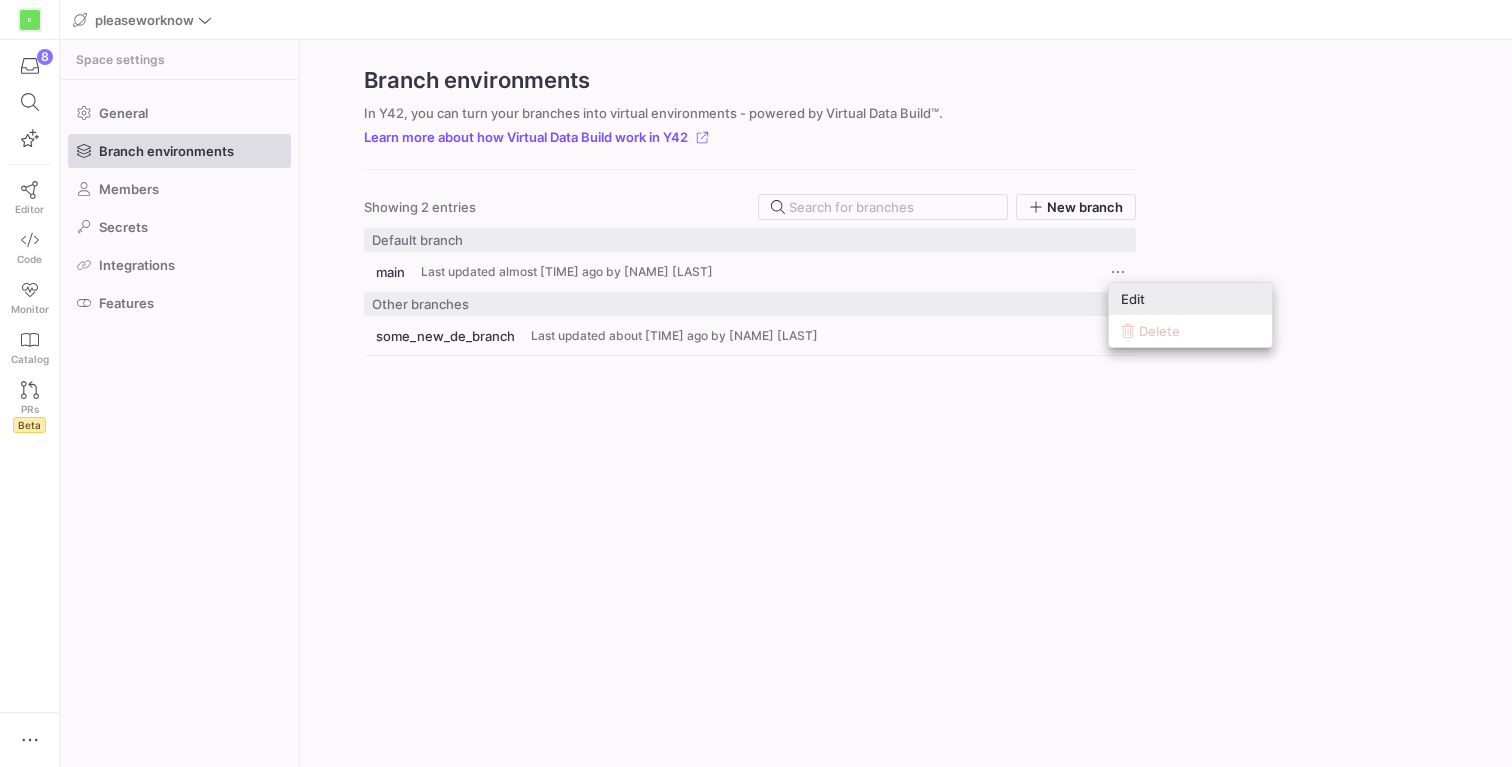 click on "Edit" at bounding box center (1133, 299) 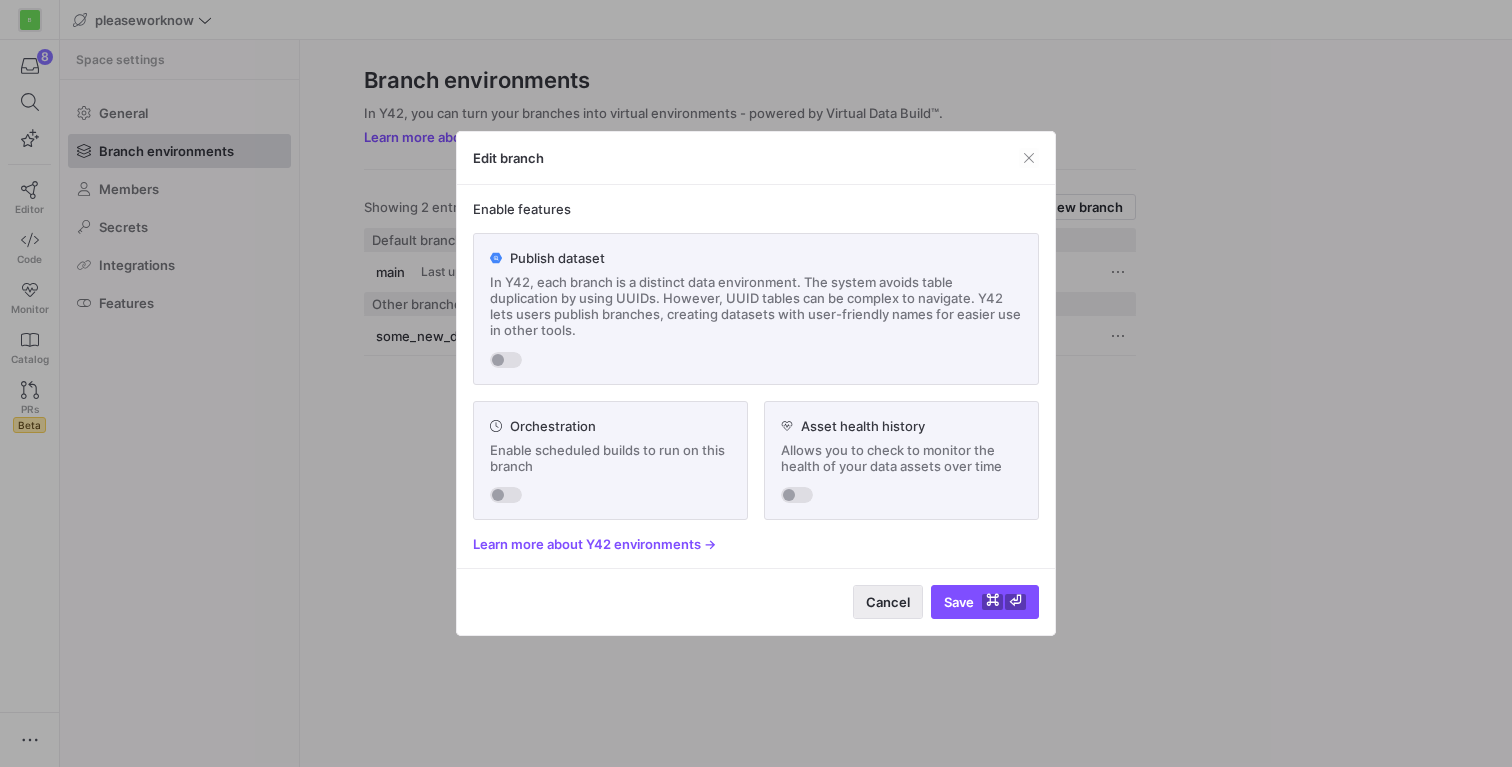 click on "Cancel" at bounding box center (888, 602) 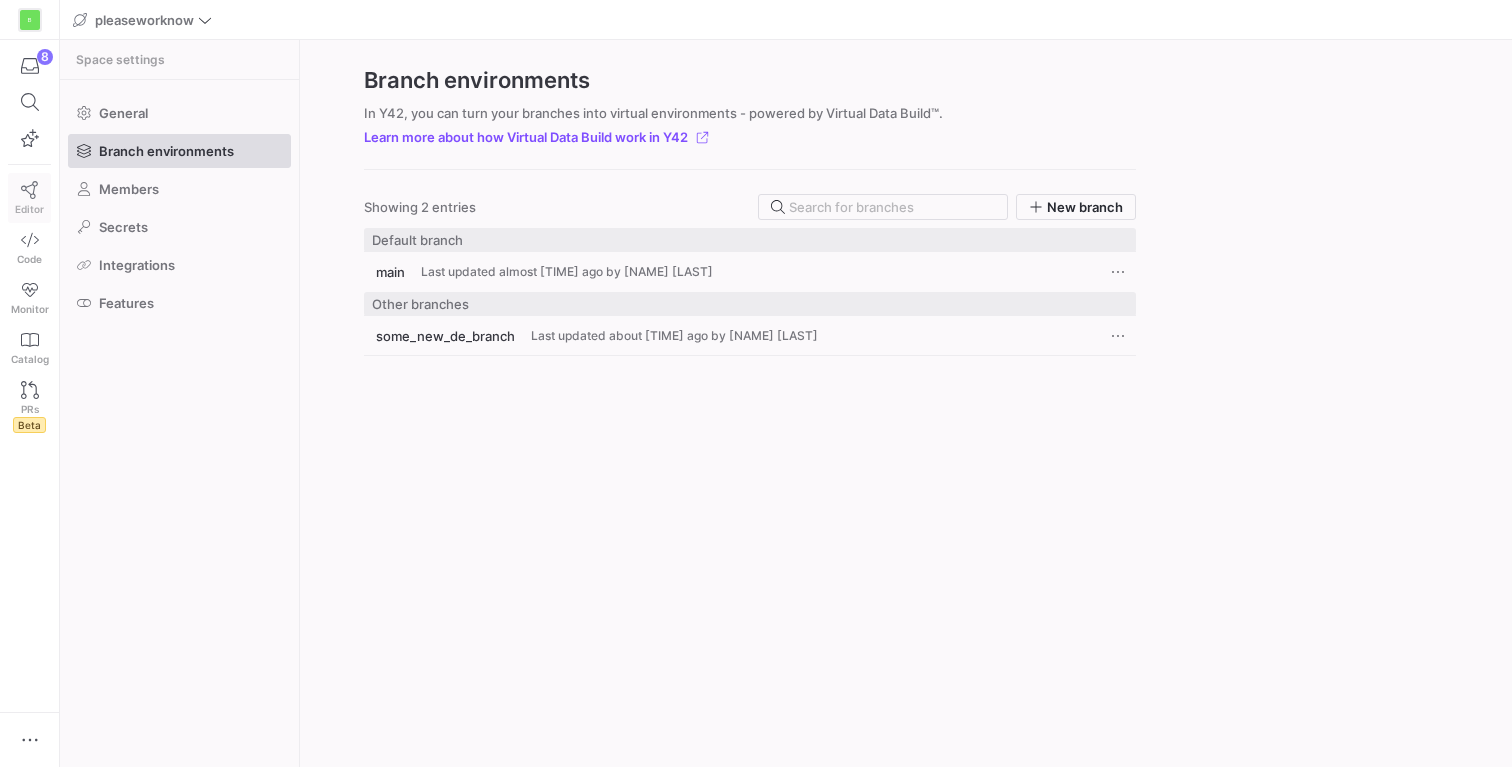 click on "Editor" 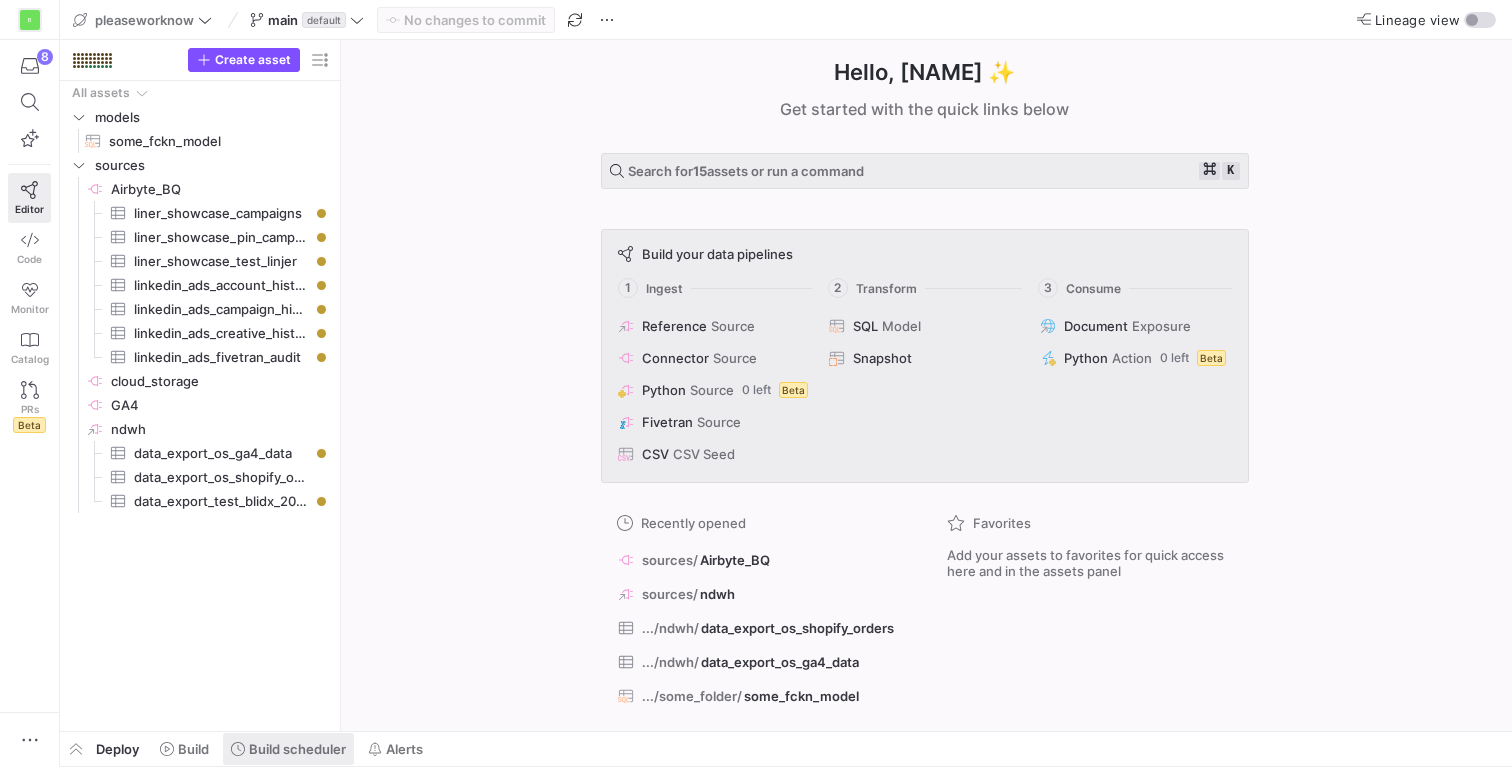 click 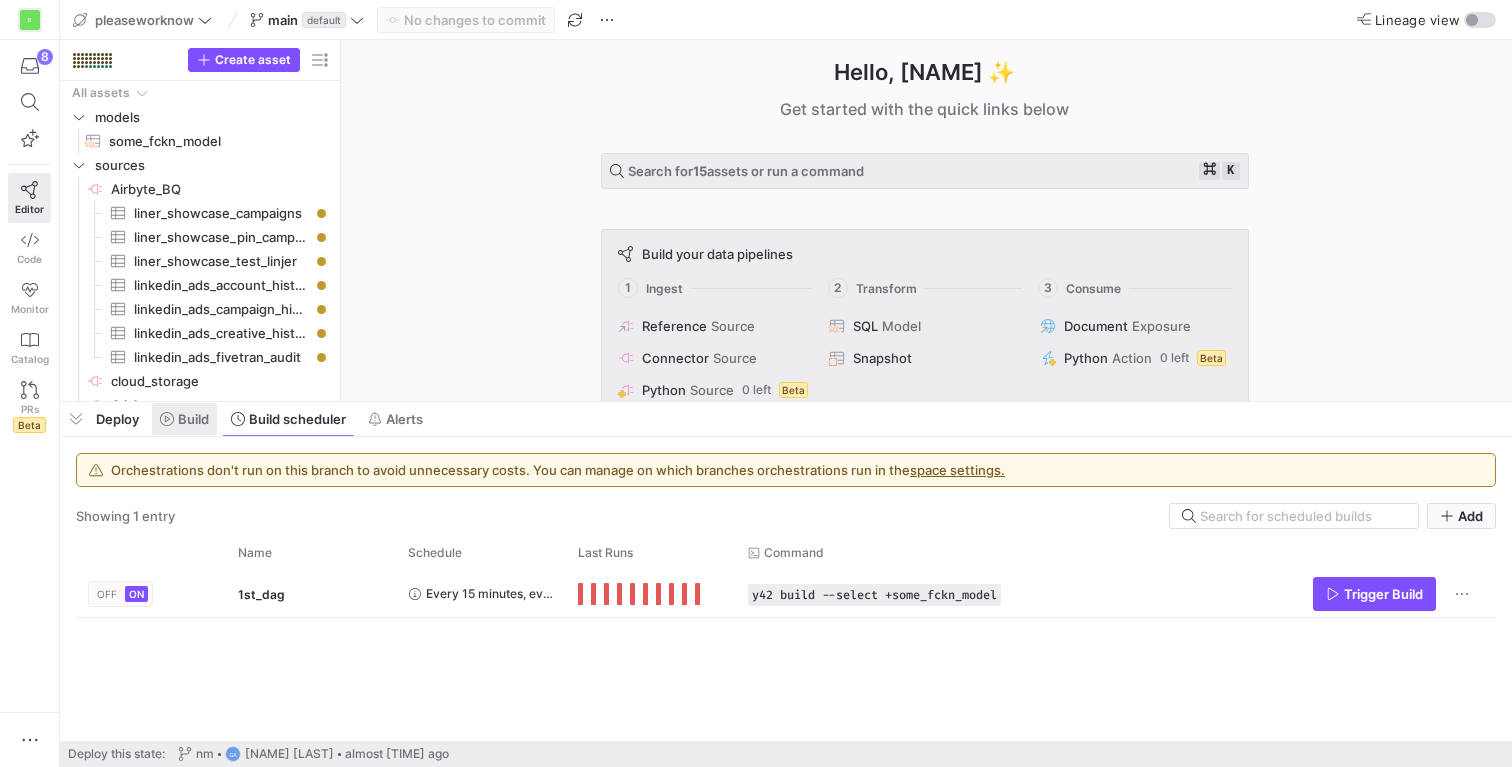 click 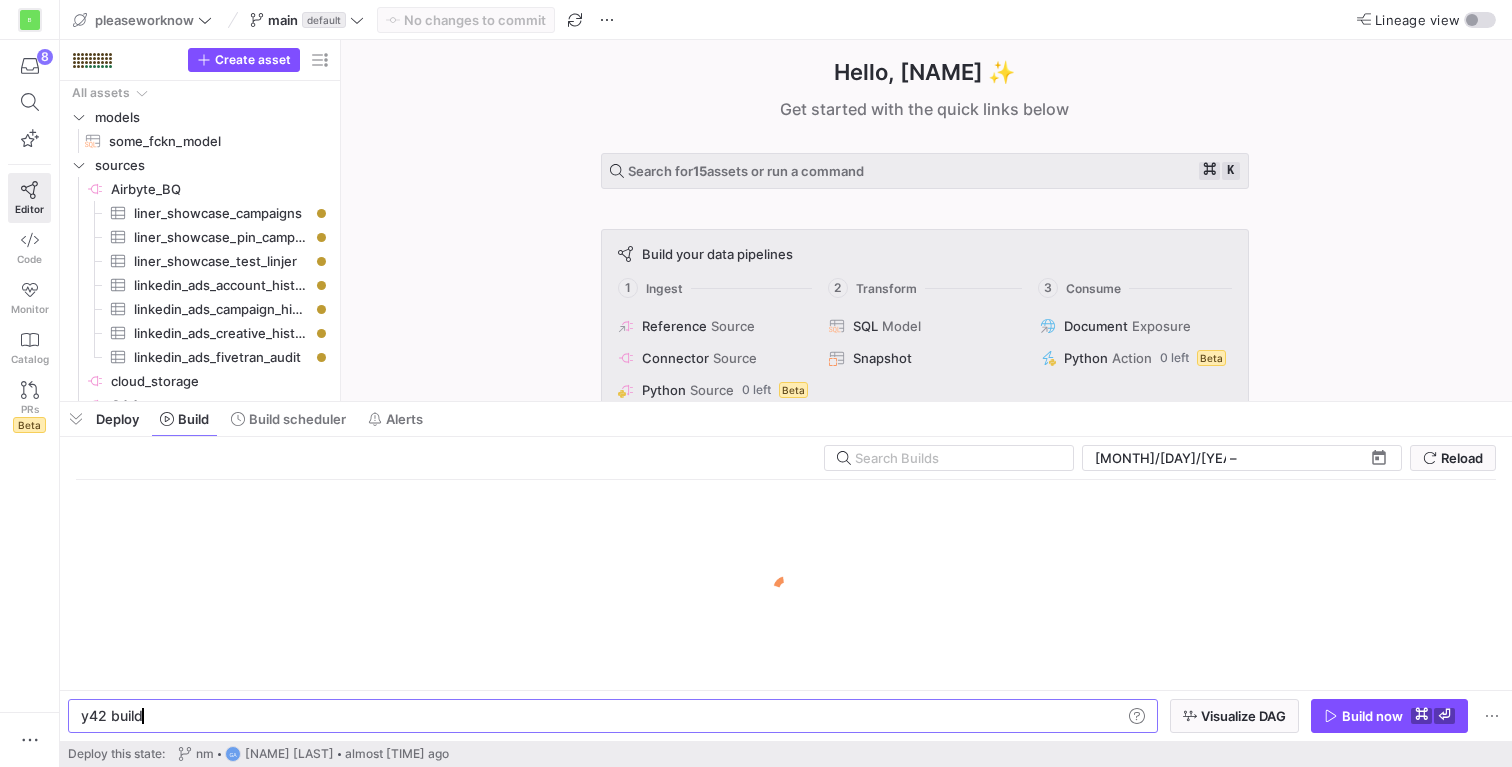 scroll, scrollTop: 0, scrollLeft: 60, axis: horizontal 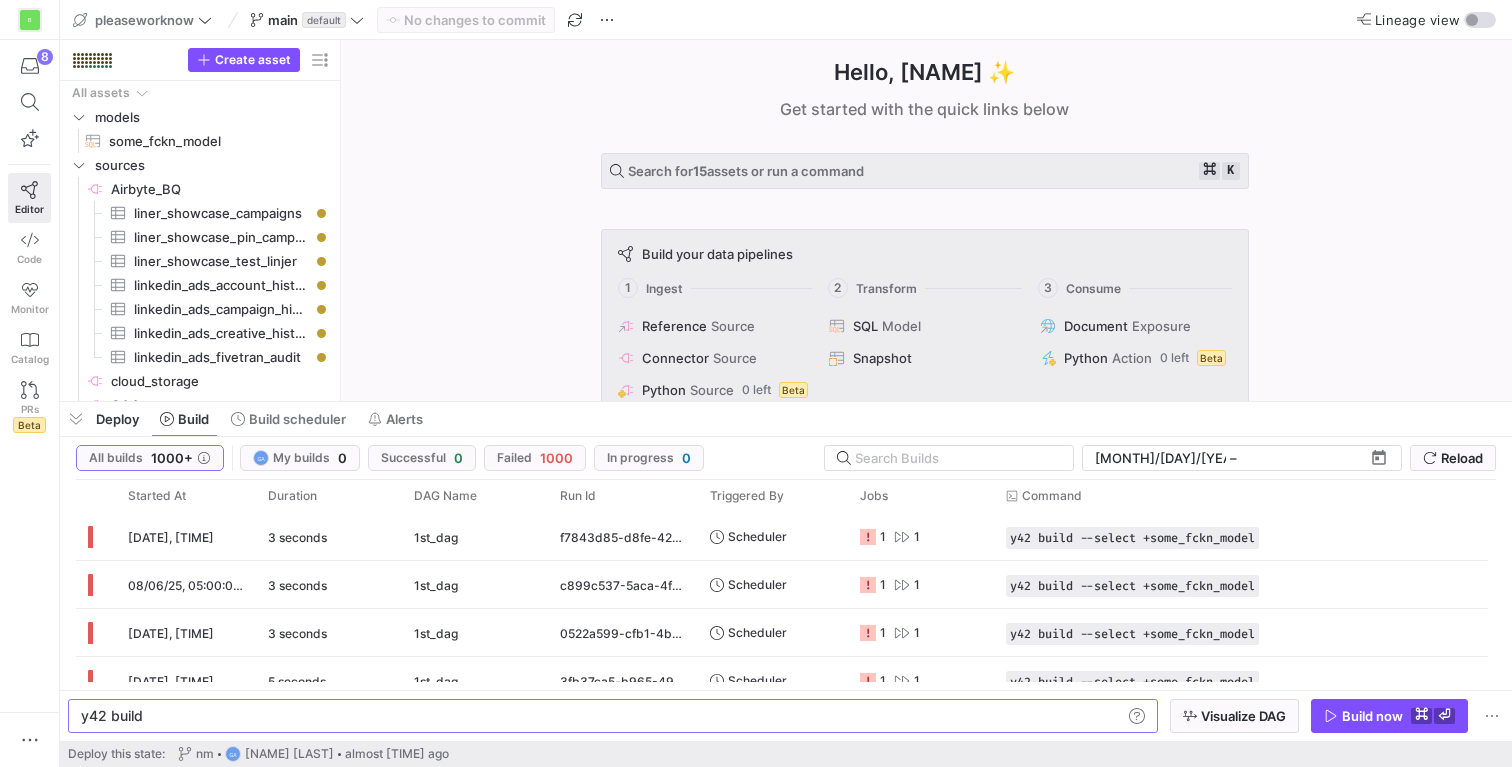 click on "Hello, giang ✨  Get started with the quick links below  Search for  15  assets or run a command ⌘ k  Build your data pipelines  1 Ingest 2 Transform 3 Consume
Reference Source
Connector Source
Python Source 0 left   Beta
Fivetran Source
CSV CSV Seed
SQL Model
Snapshot
Document Exposure
Python Action 0 left   Beta
Recently opened
sources/ Airbyte_BQ
sources/ ndwh
.../ndwh/ data_export_os_shopify_orders
.../ndwh/ data_export_os_ga4_data
.../some_folder/ some_fckn_model  Favorites   Add your assets to favorites for quick access here and in the assets panel" 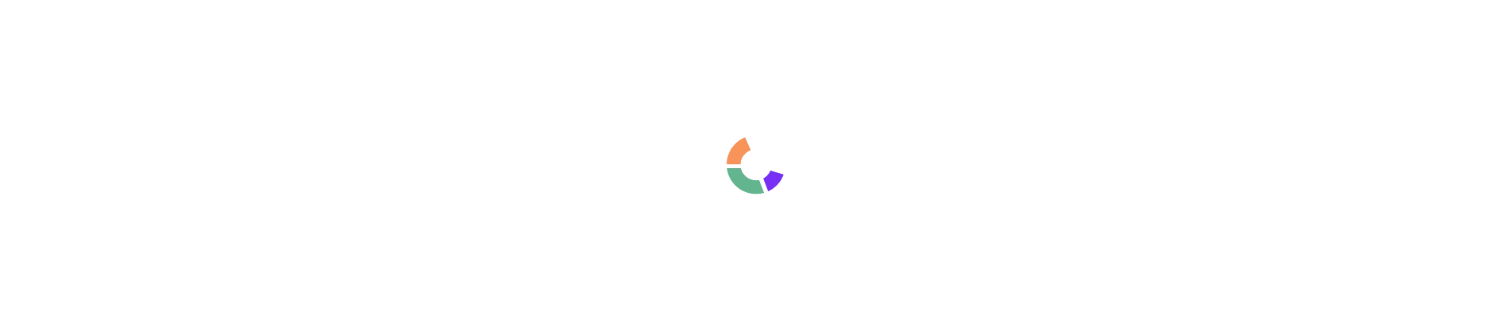 scroll, scrollTop: 0, scrollLeft: 0, axis: both 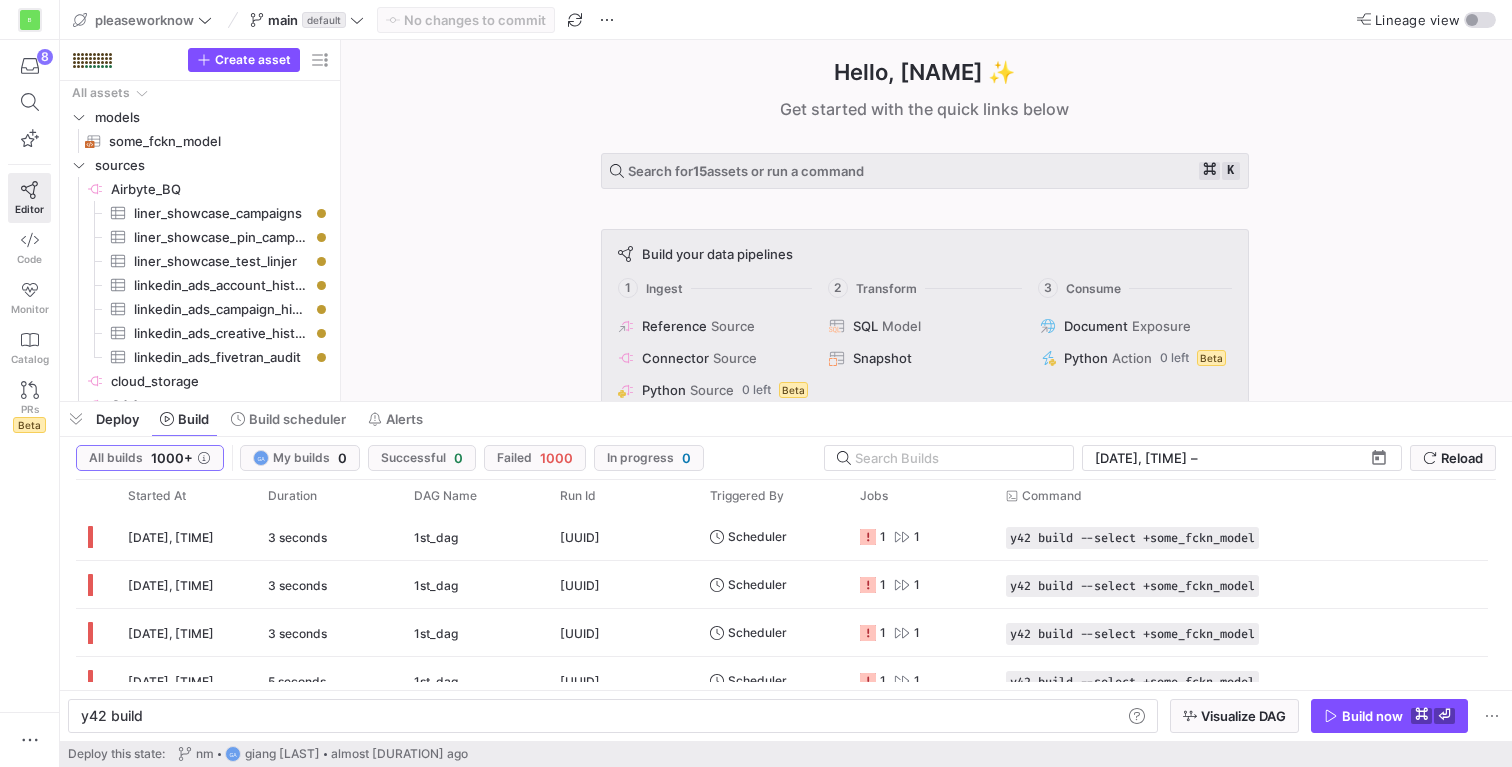 click on "Hello, giang ✨  Get started with the quick links below  Search for  15  assets or run a command ⌘ k  Build your data pipelines  1 Ingest 2 Transform 3 Consume
Reference Source
Connector Source
Python Source 0 left   Beta
Fivetran Source
CSV CSV Seed
SQL Model
Snapshot
Document Exposure
Python Action 0 left   Beta
Recently opened
sources/ Airbyte_BQ
sources/ ndwh
.../ndwh/ data_export_os_shopify_orders
.../ndwh/ data_export_os_ga4_data
.../some_folder/ some_fckn_model  Favorites   Add your assets to favorites for quick access here and in the assets panel" 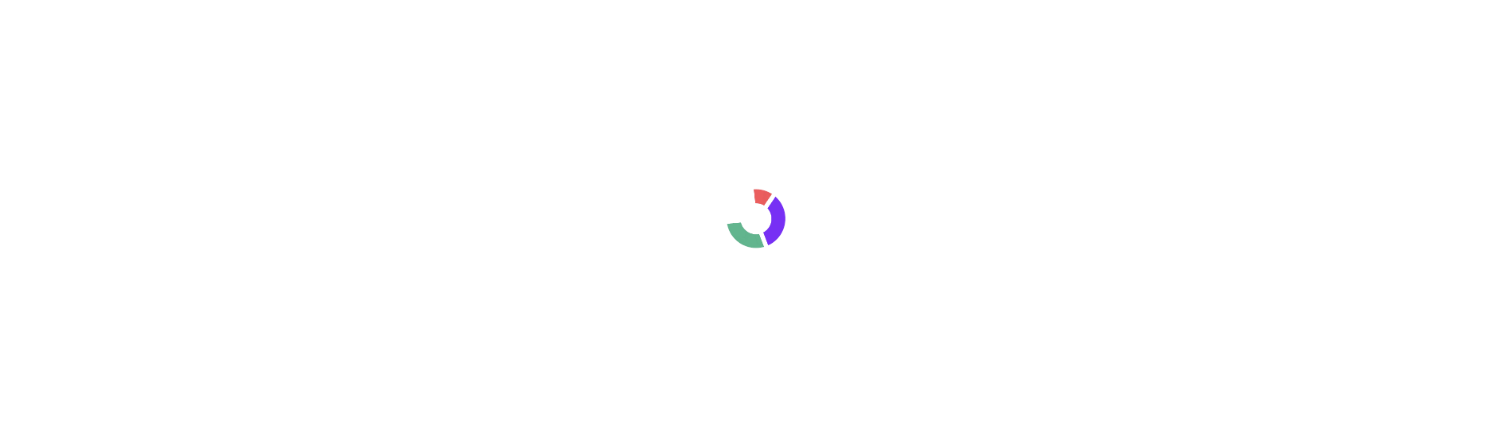 scroll, scrollTop: 0, scrollLeft: 0, axis: both 